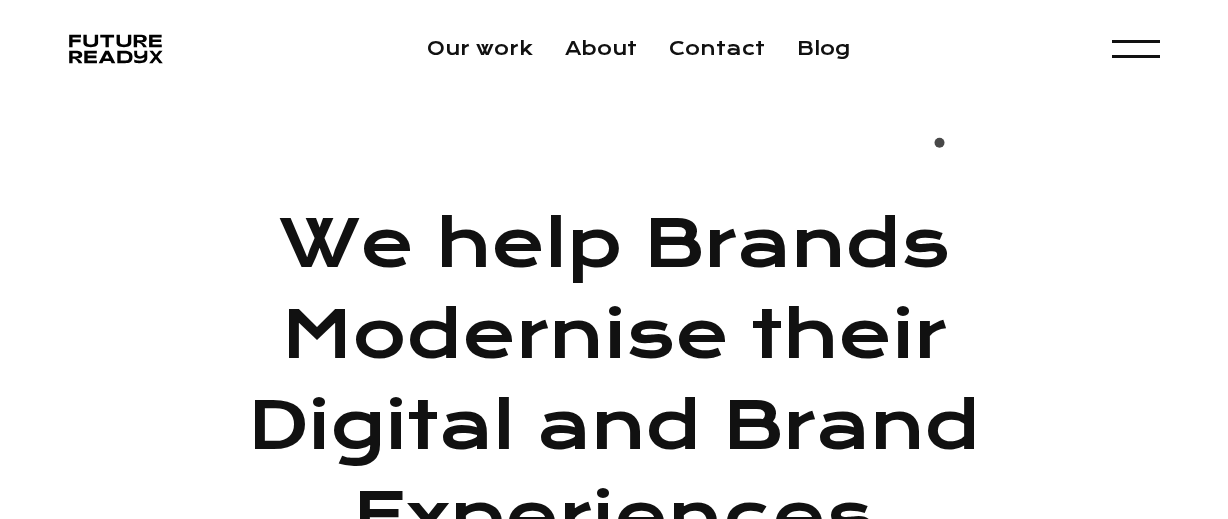 scroll, scrollTop: 0, scrollLeft: 0, axis: both 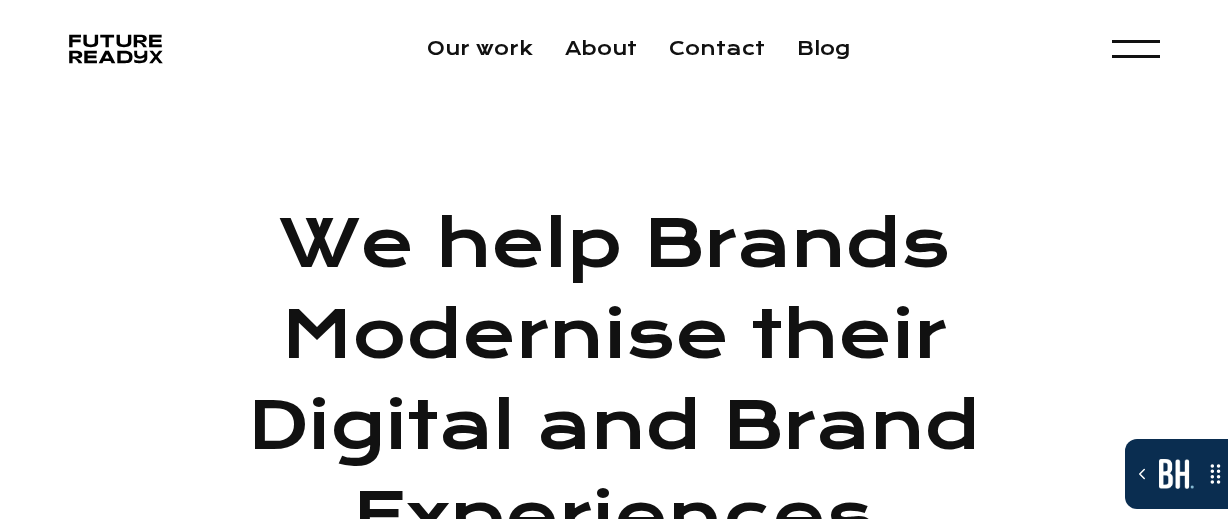 click 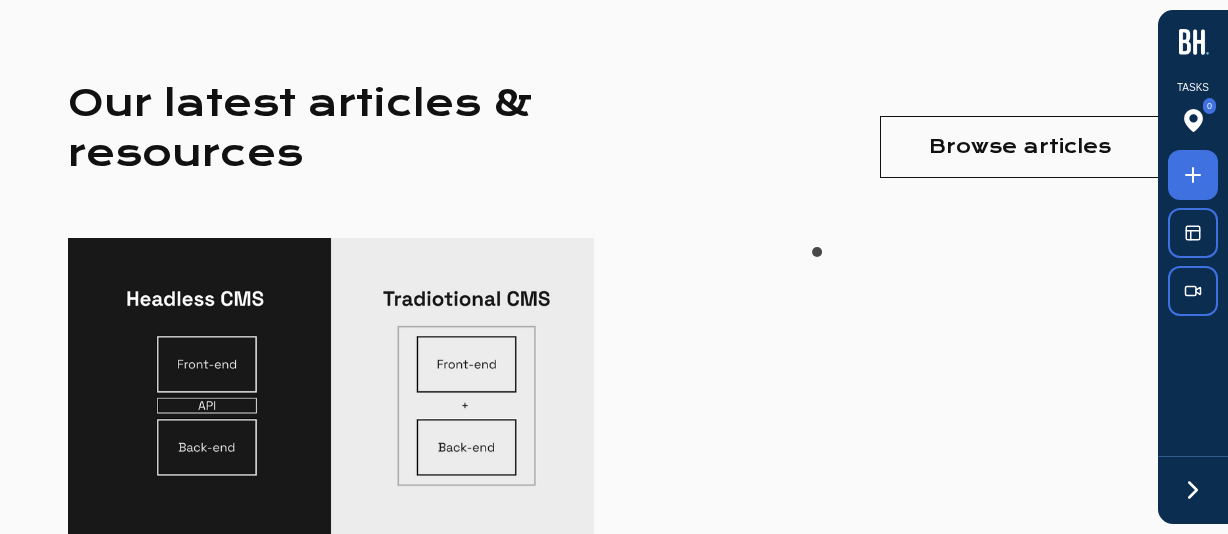 scroll, scrollTop: 5408, scrollLeft: 0, axis: vertical 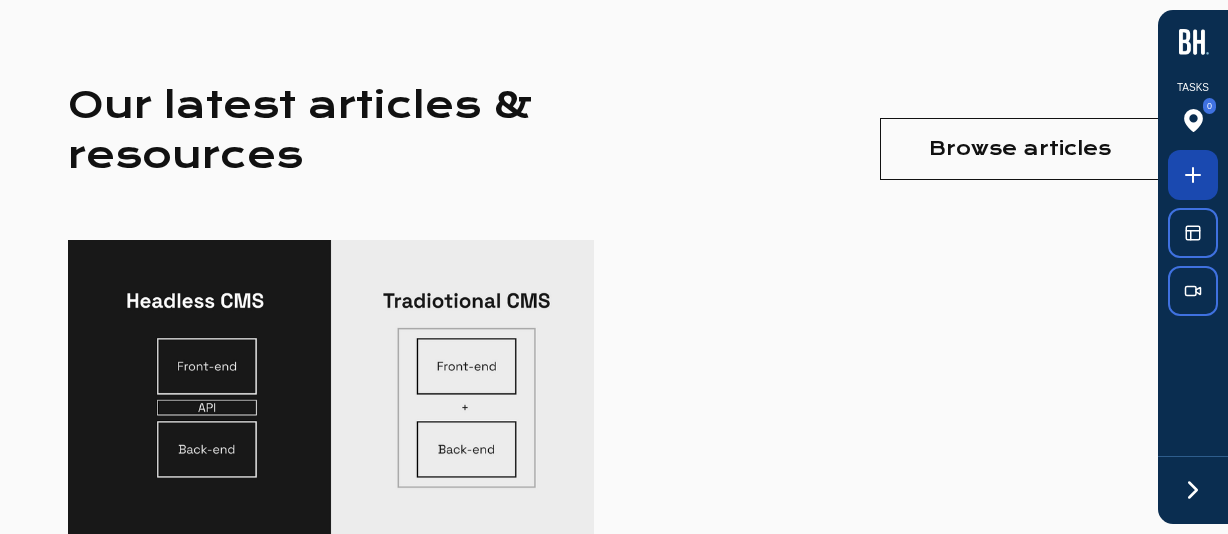 click 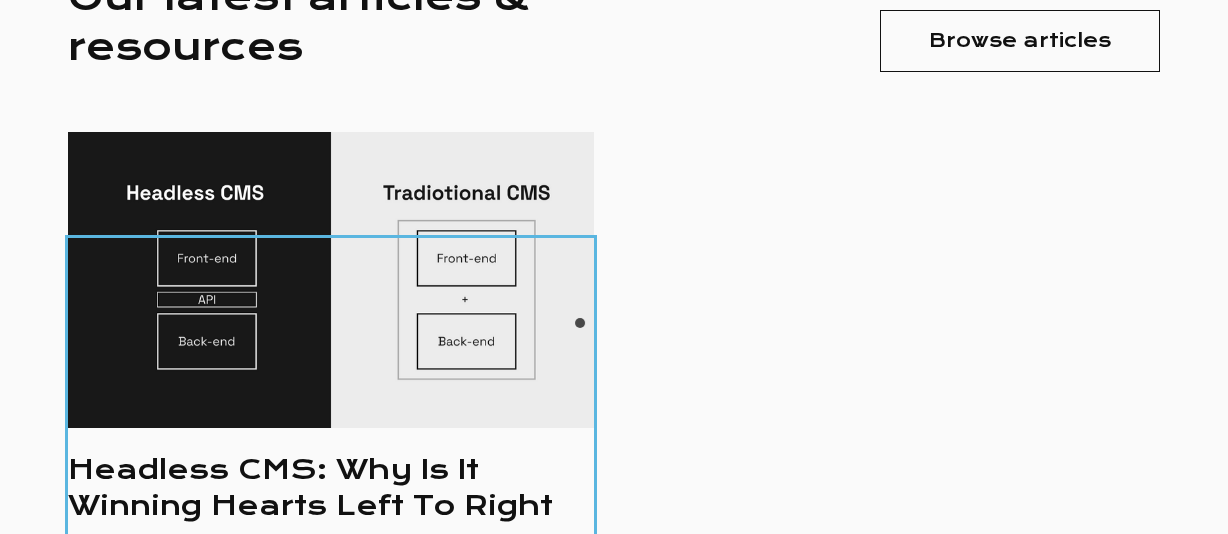 scroll, scrollTop: 5518, scrollLeft: 0, axis: vertical 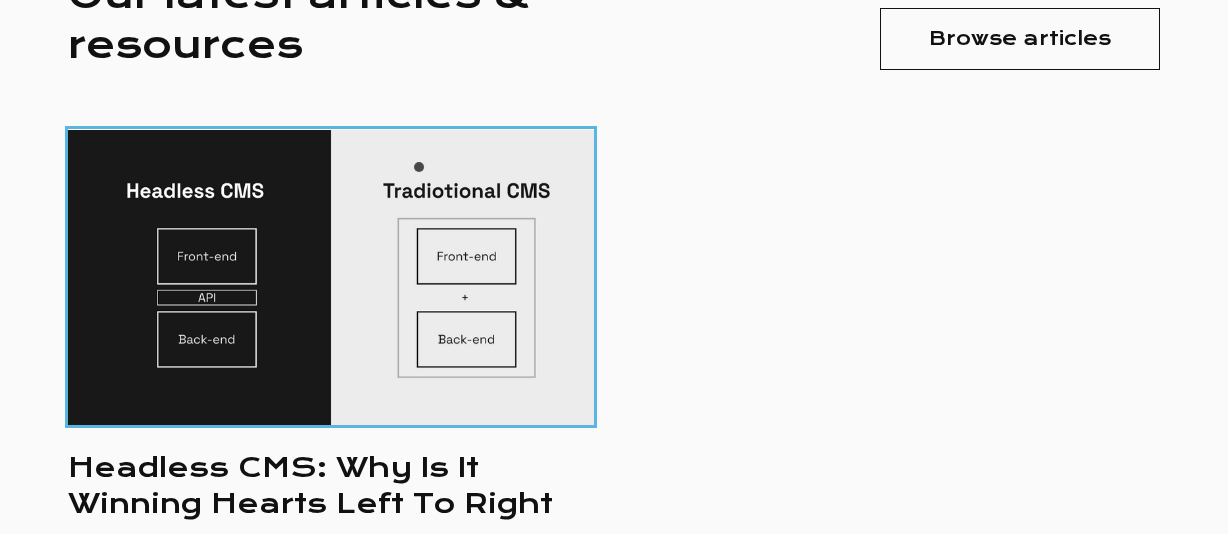 click at bounding box center [614, 267] 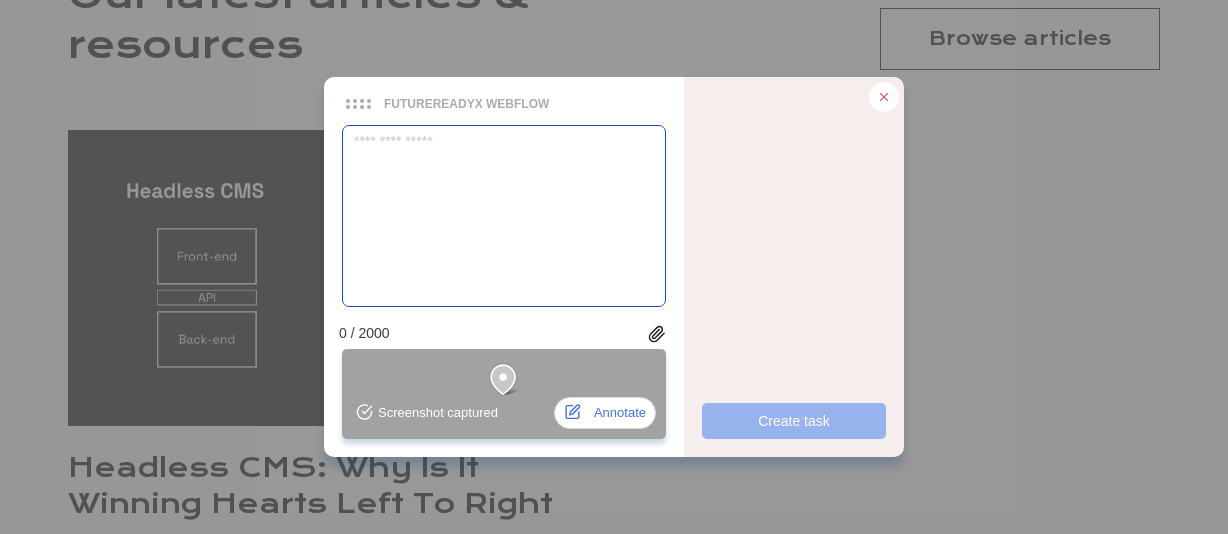 click at bounding box center [504, 216] 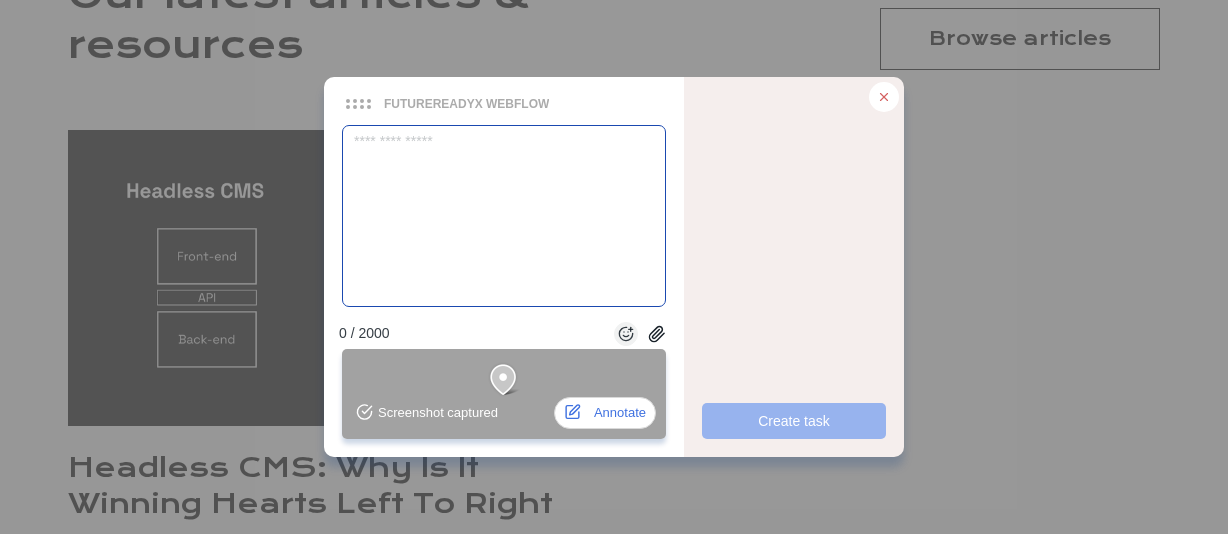 type 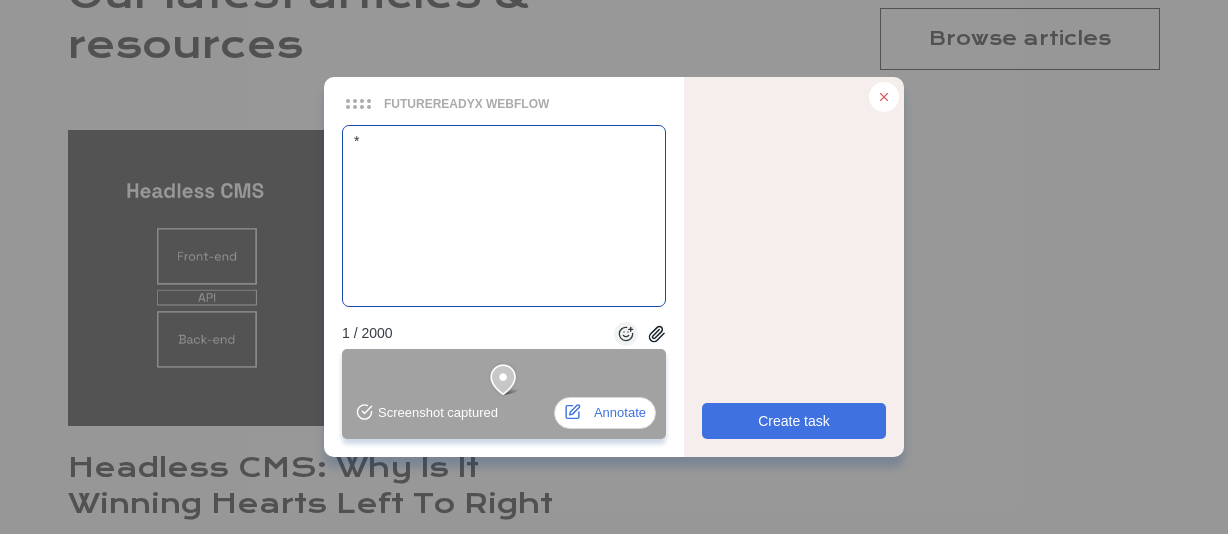 type 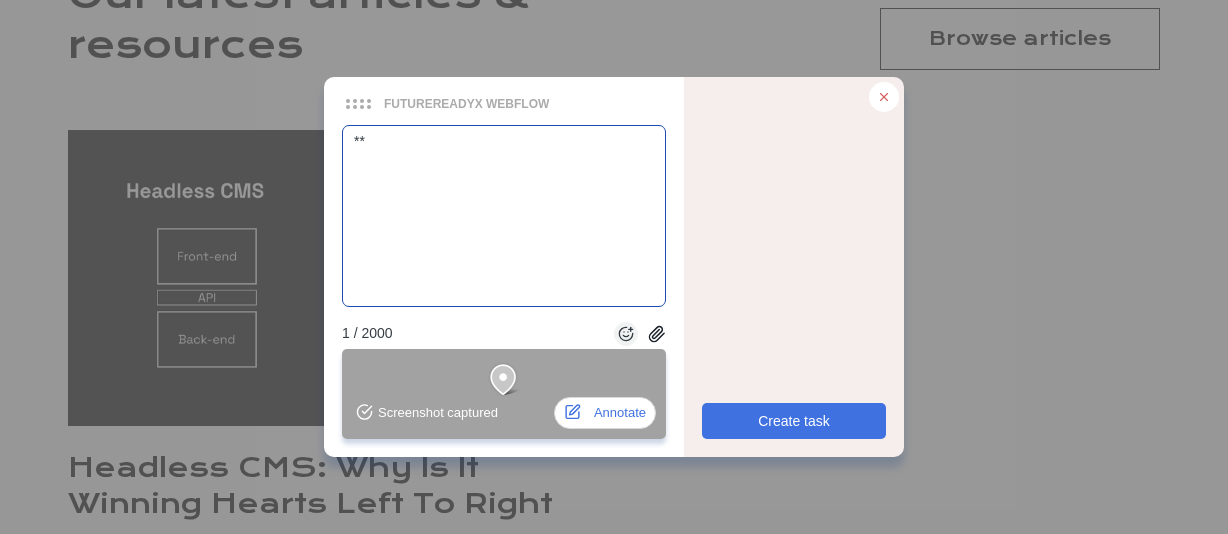 type 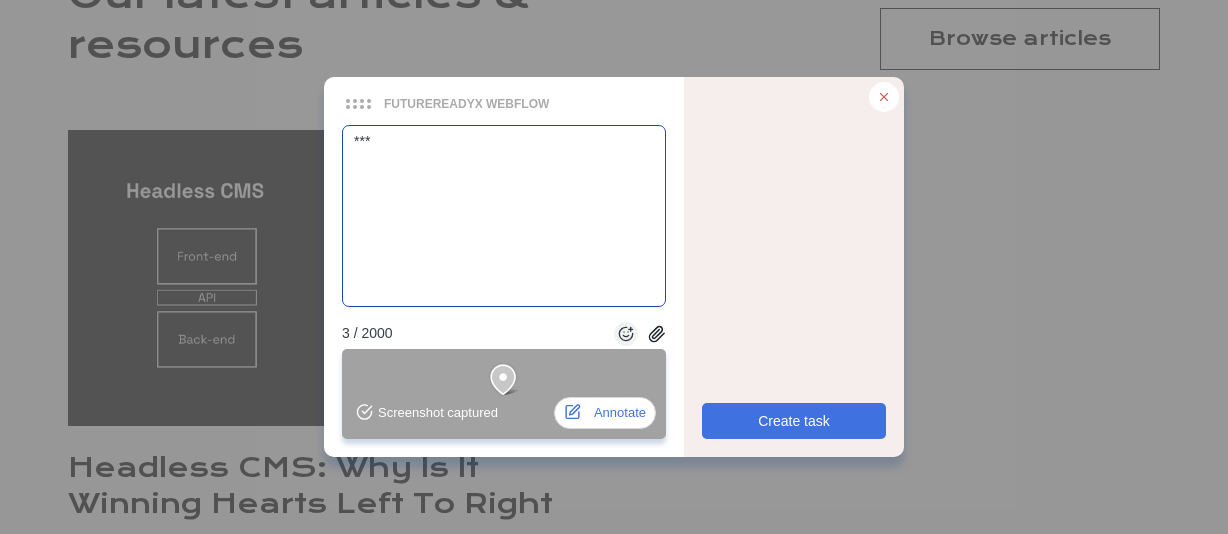 type 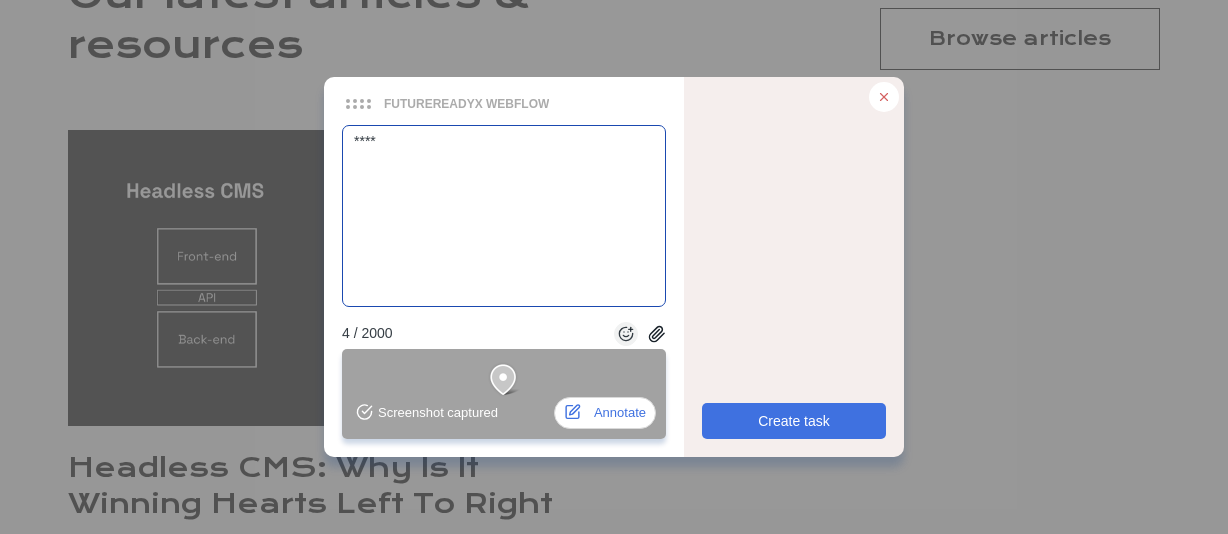 type 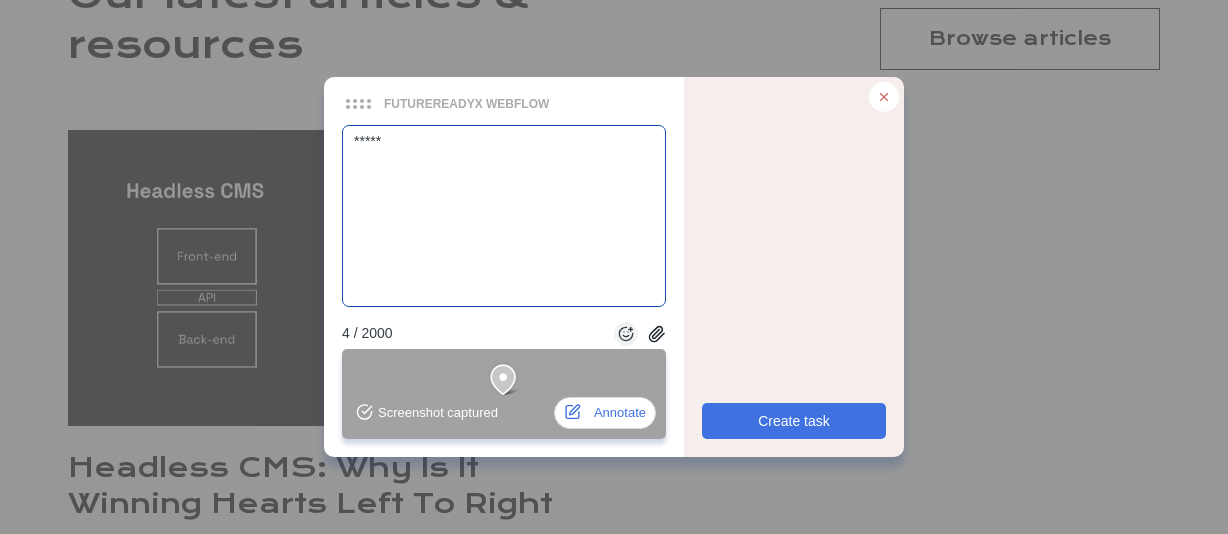 type 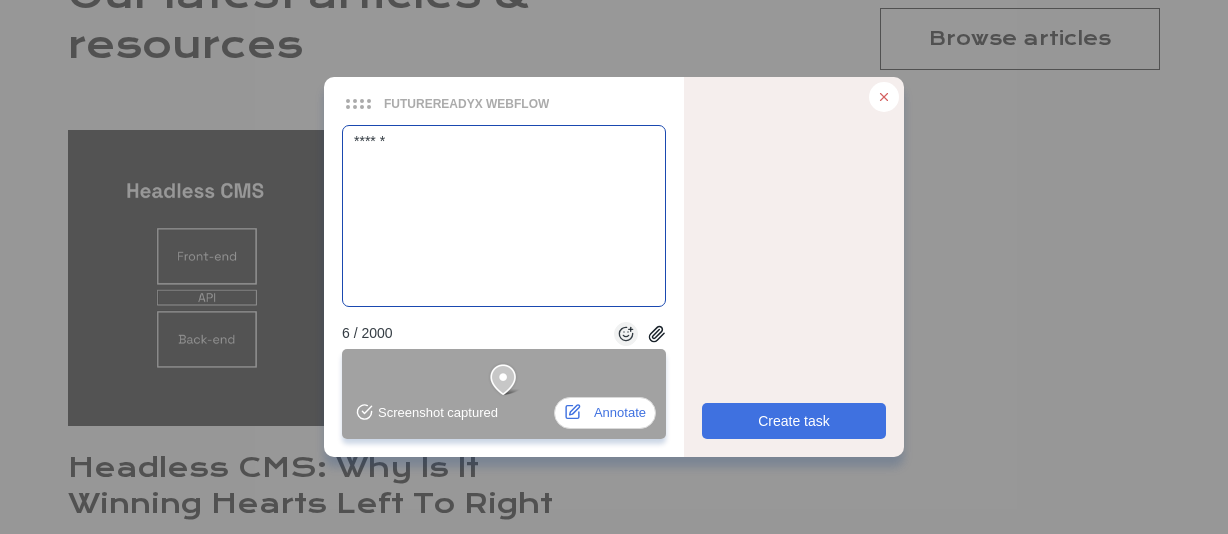 type 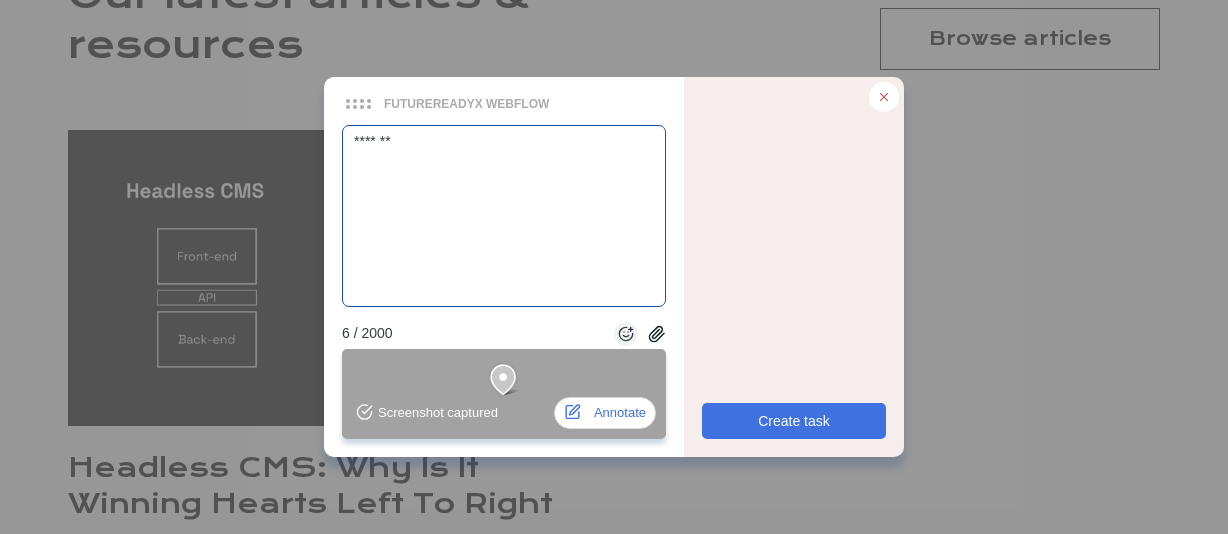 type 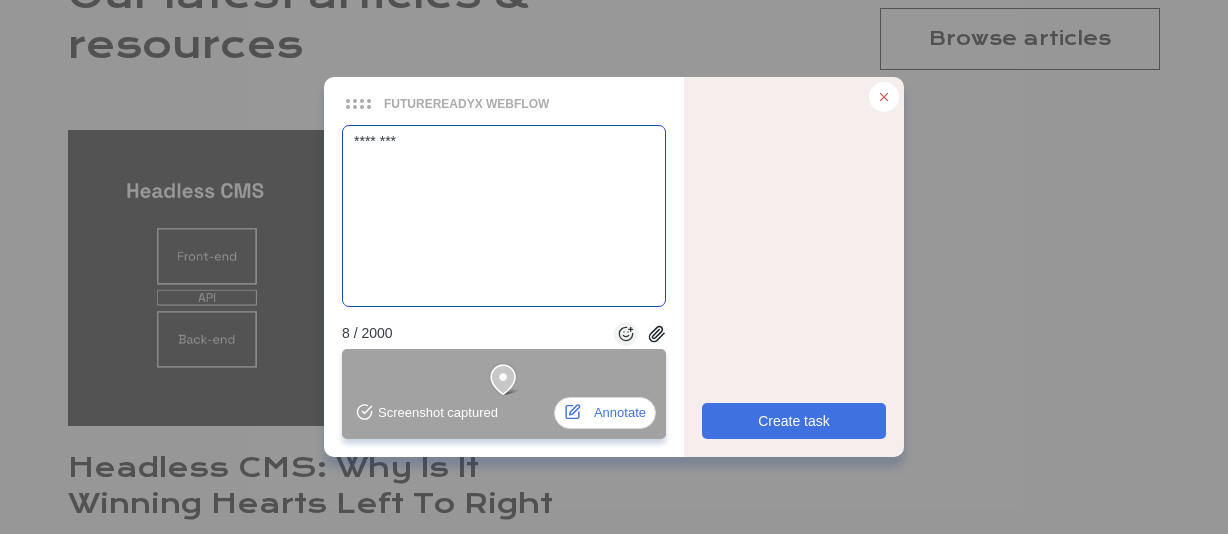 type 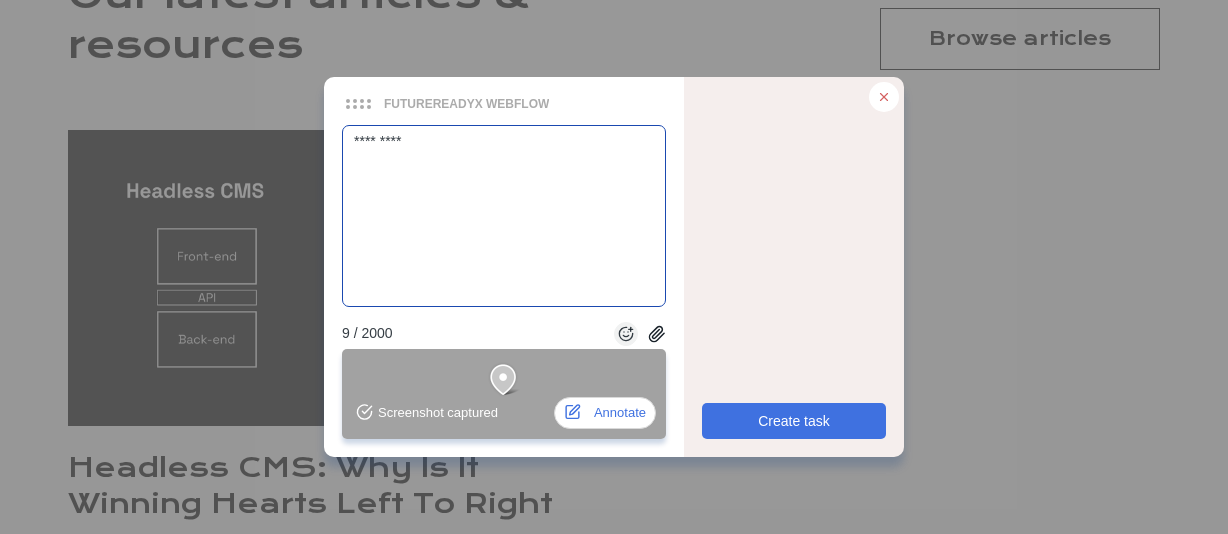 type 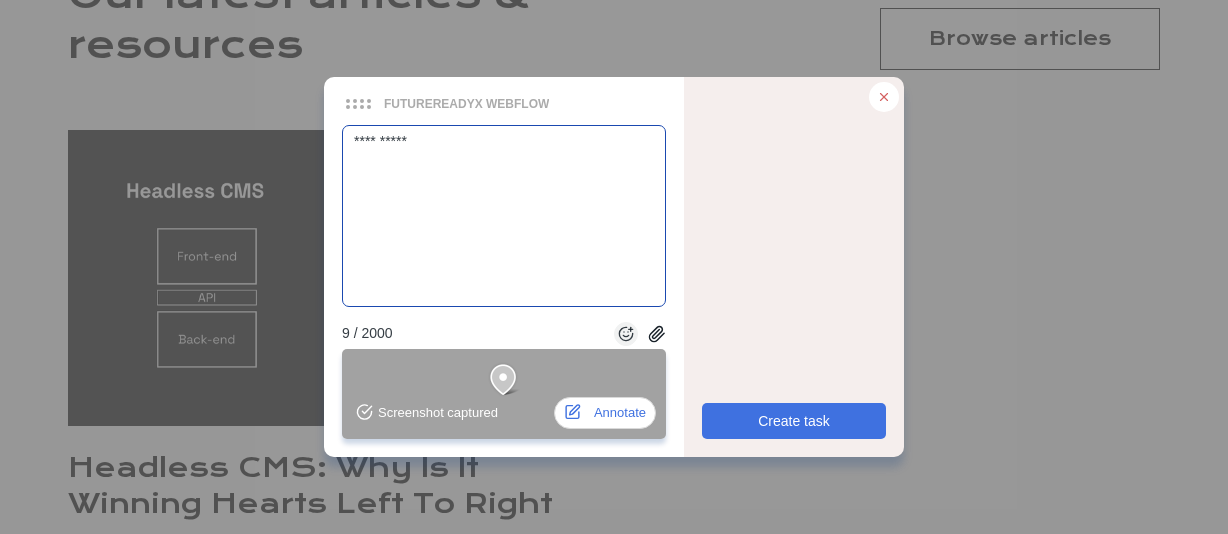 type on "**********" 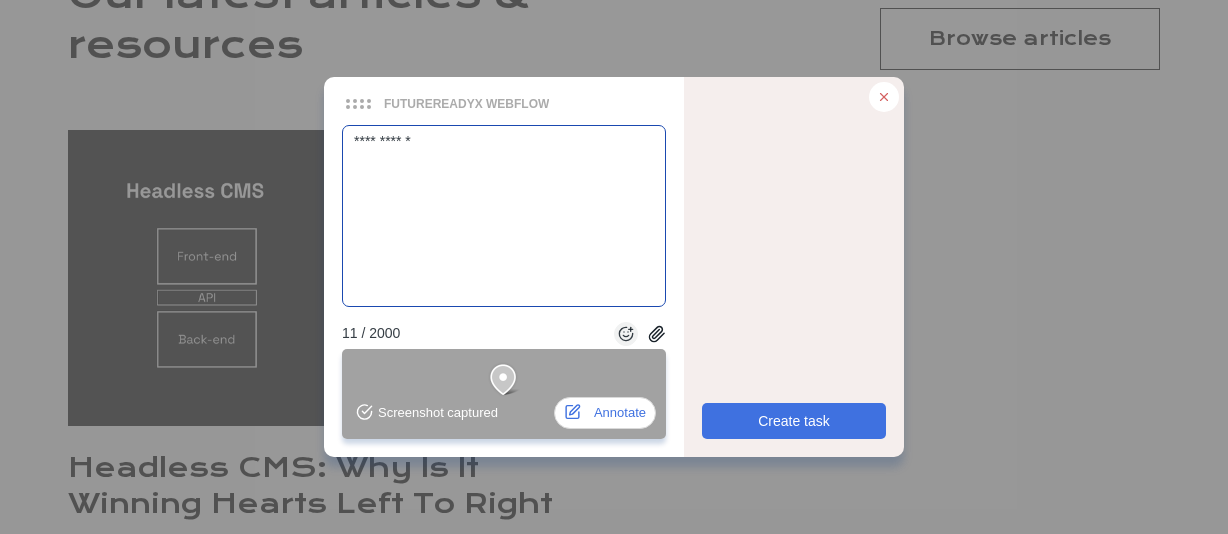type 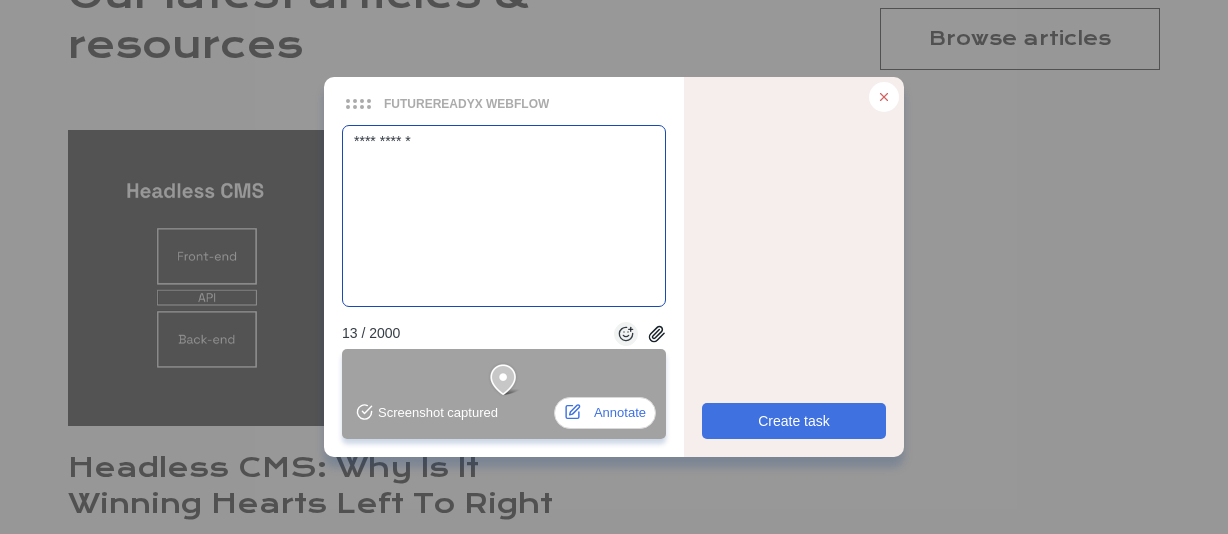 type 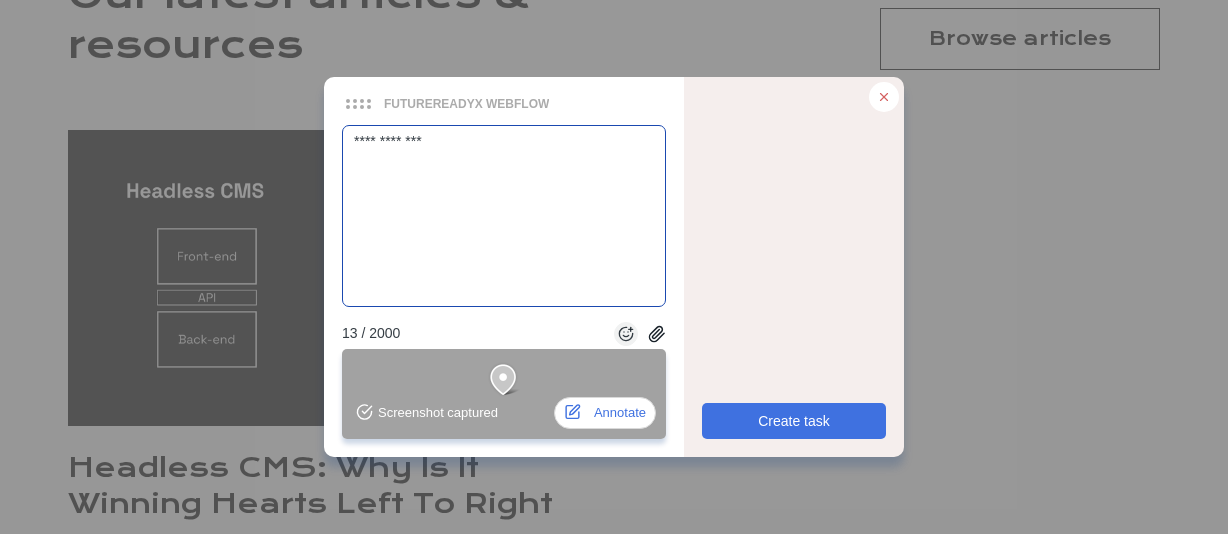 type 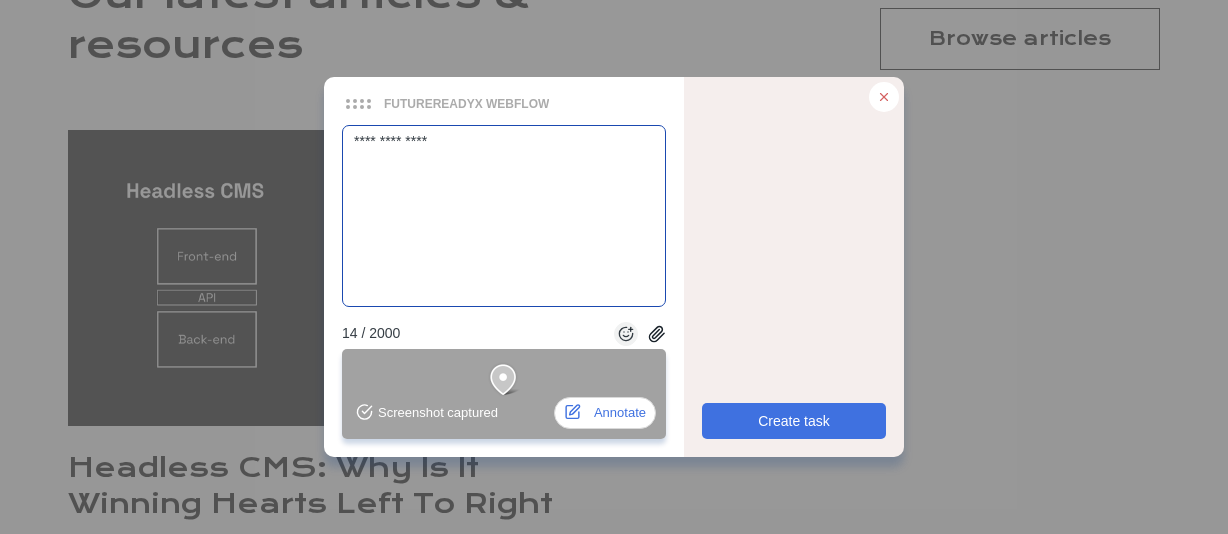 type 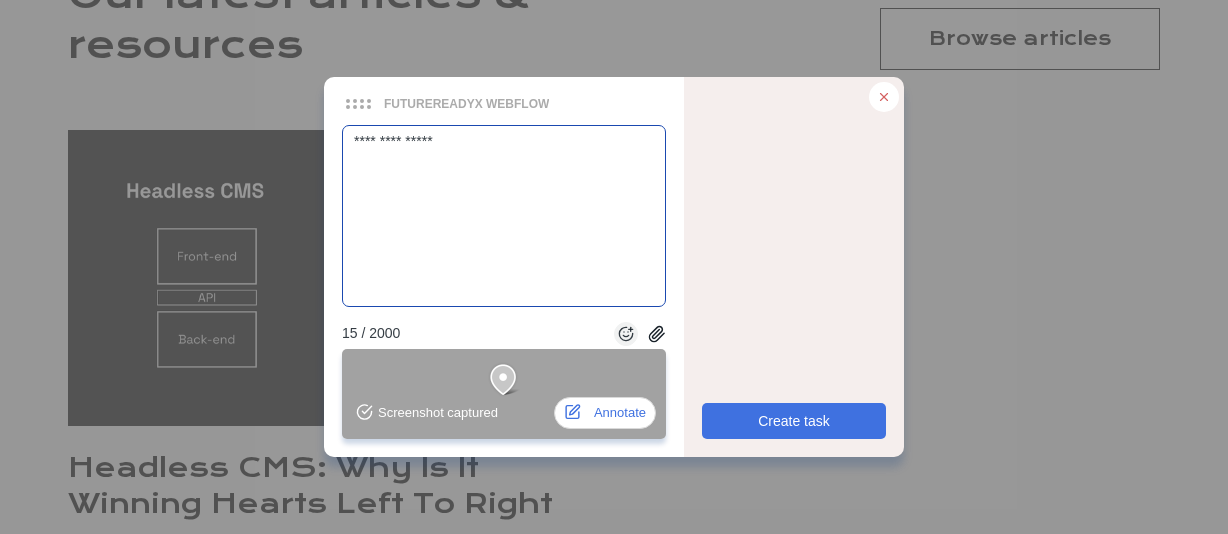type 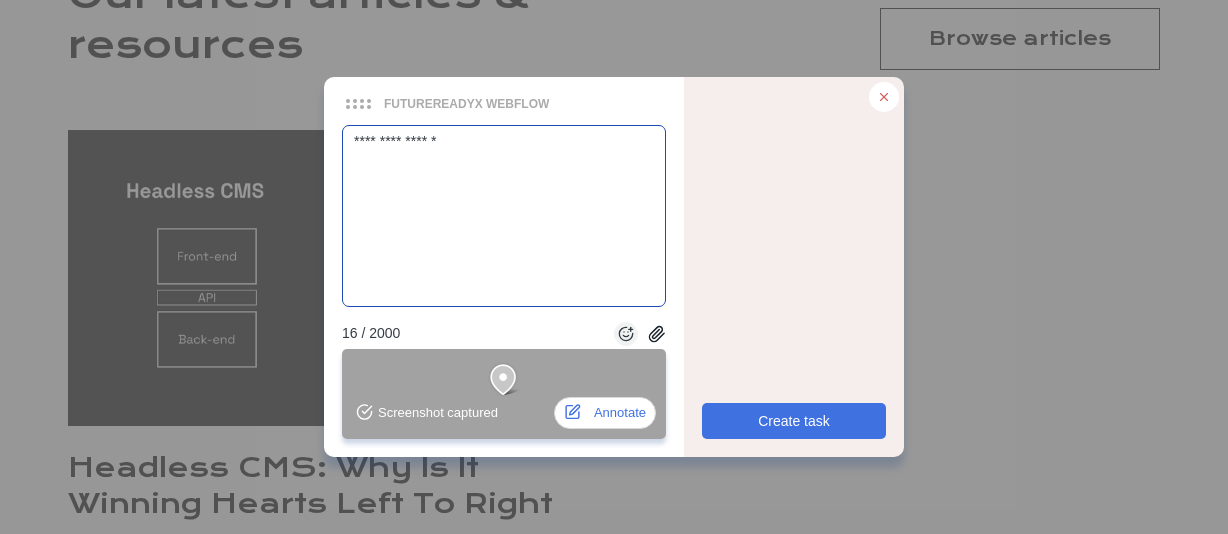 type 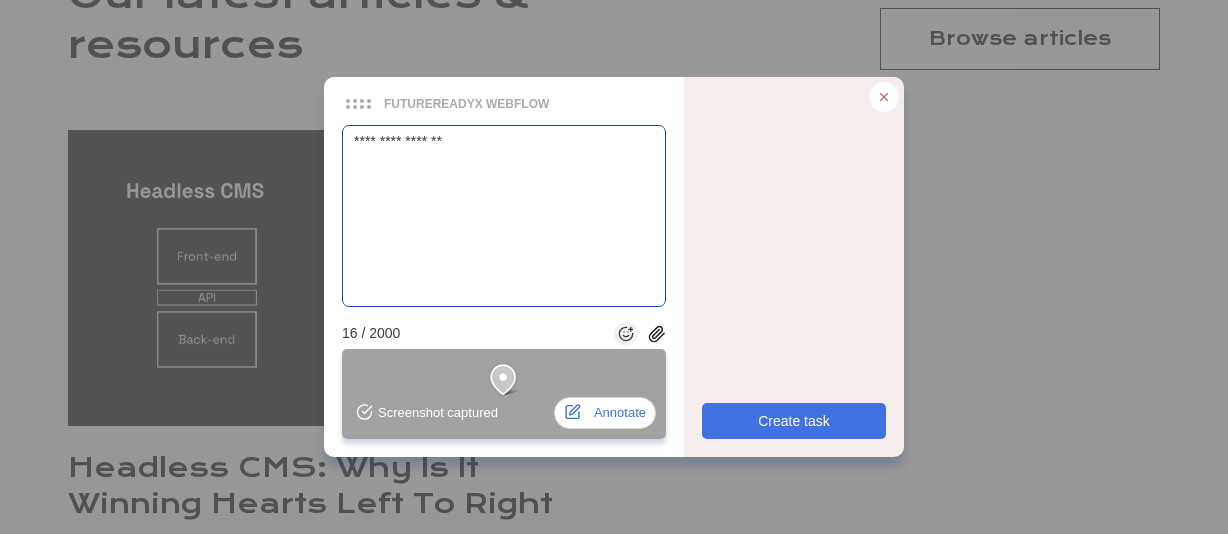 type 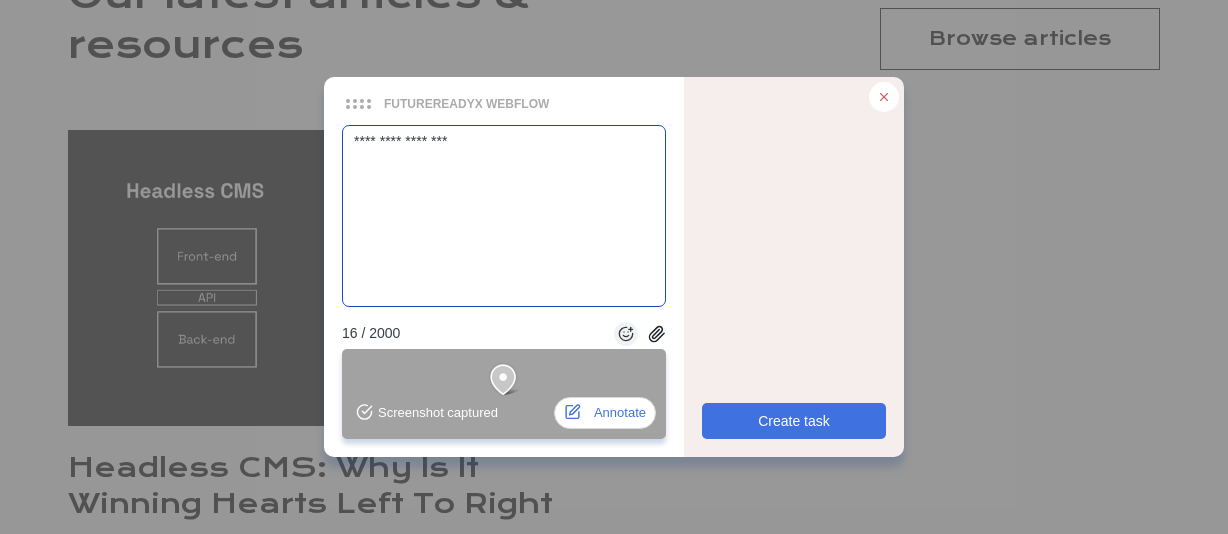type on "**********" 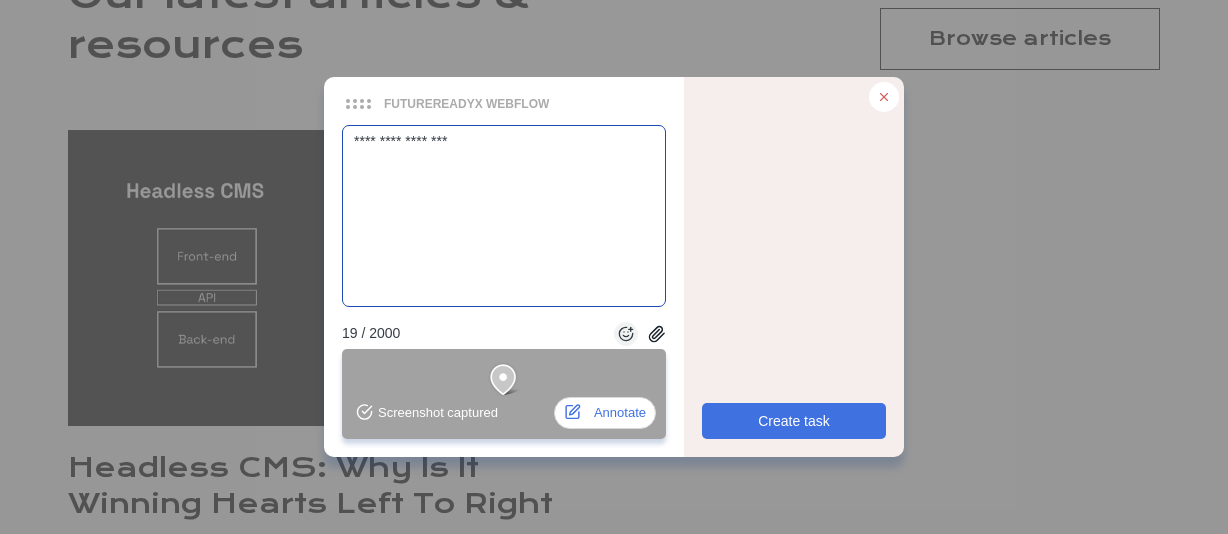 type 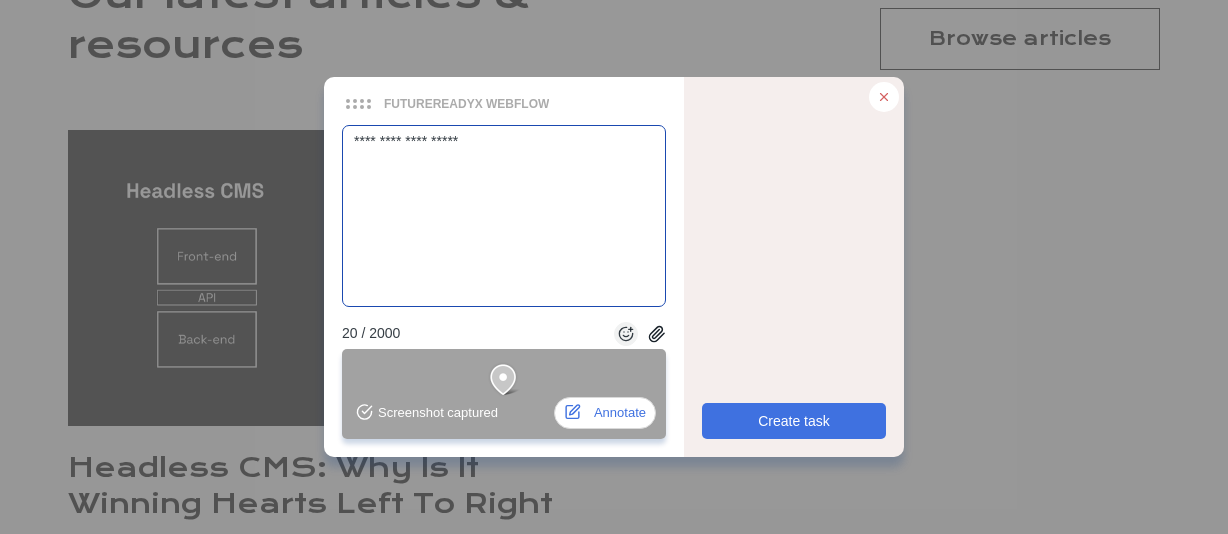 type 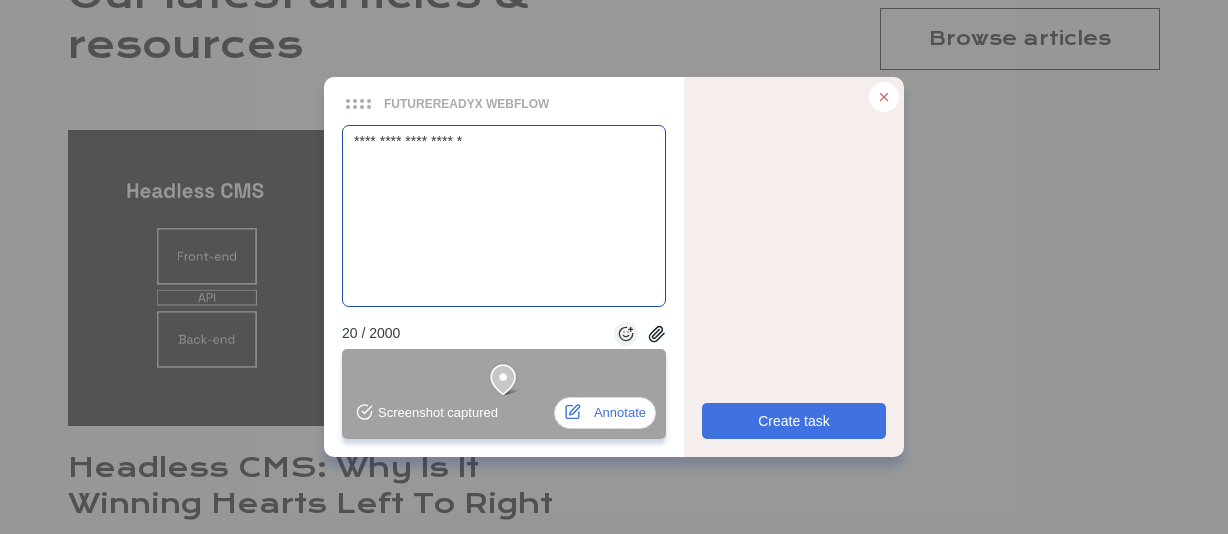 type 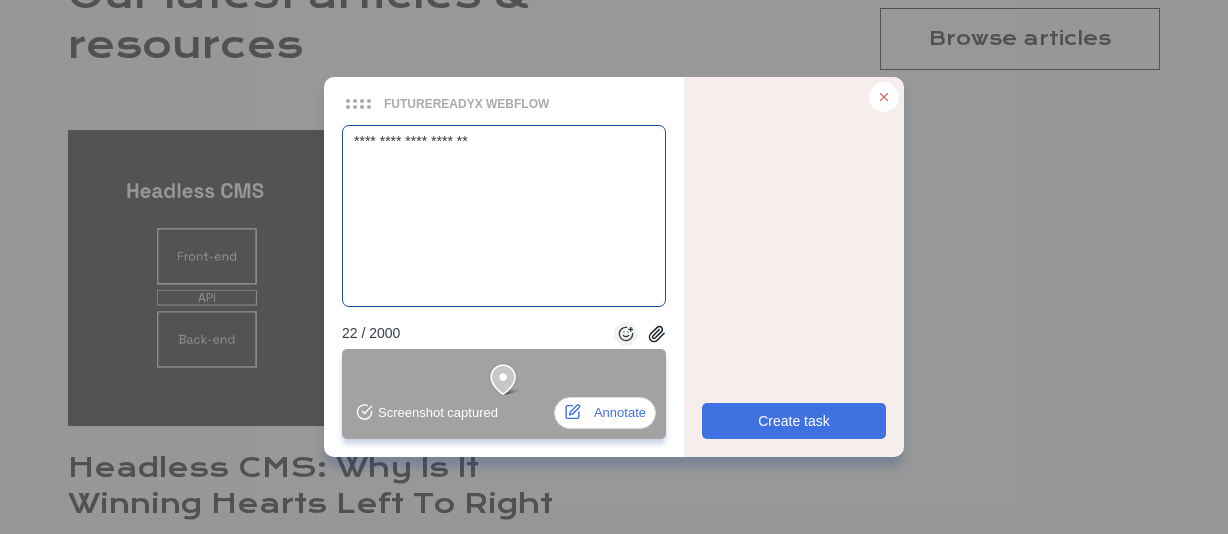type 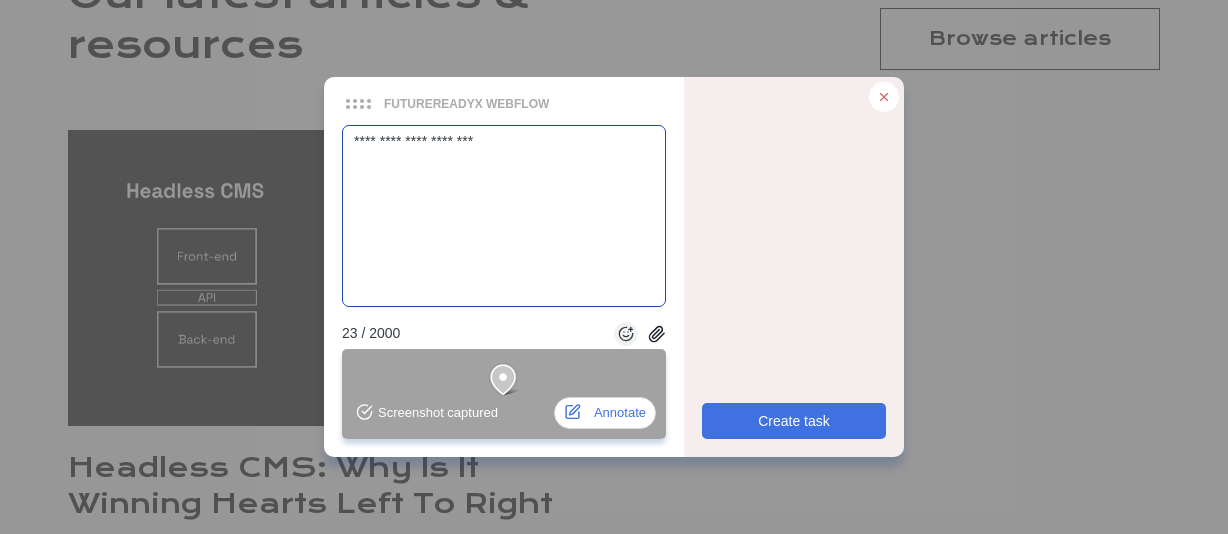 type 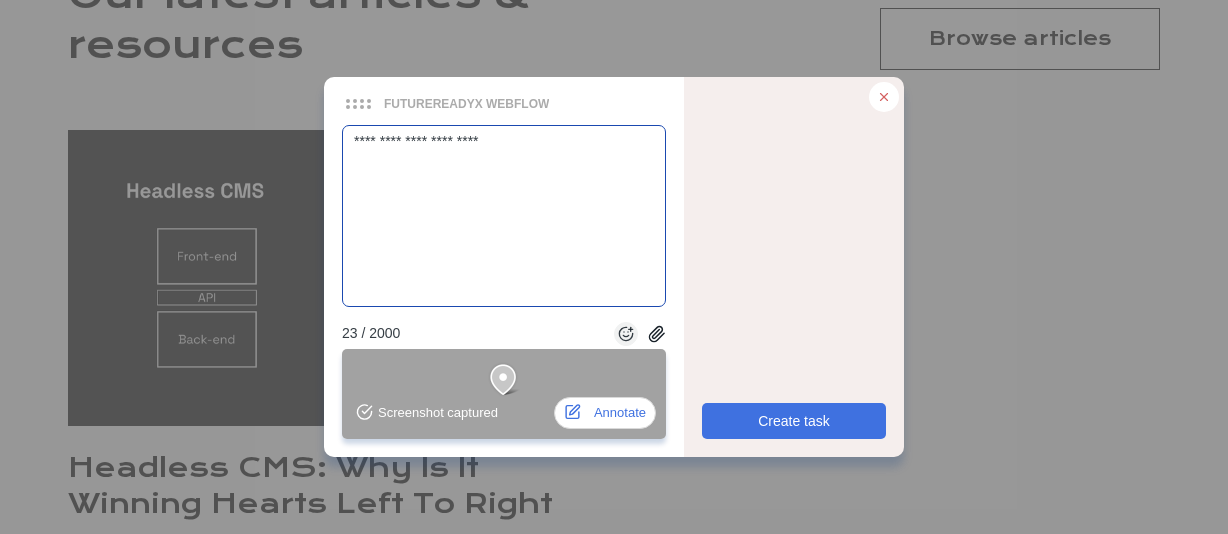 type 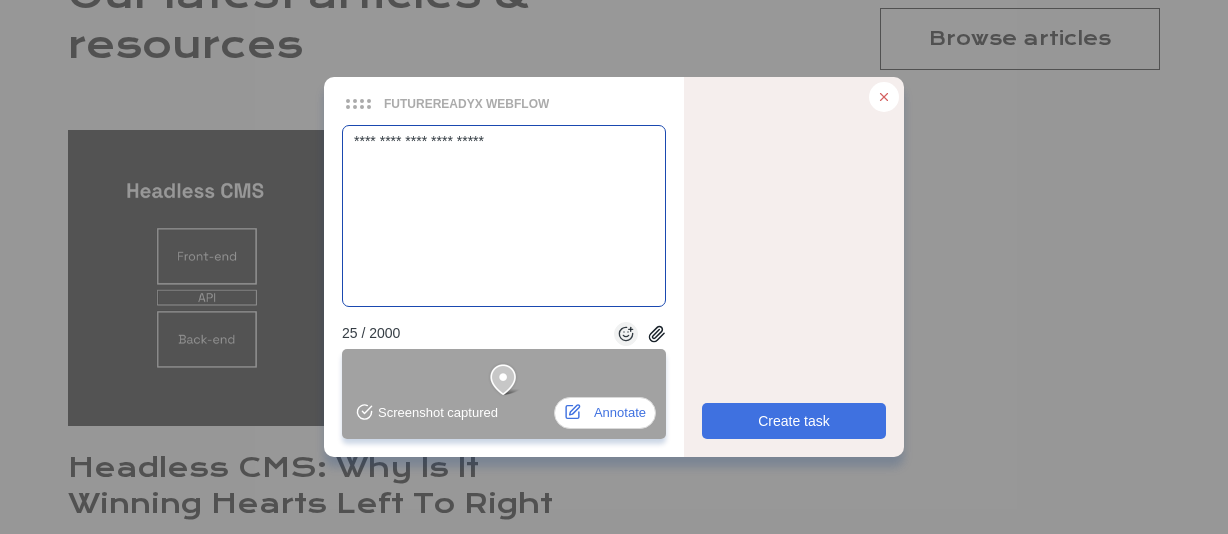 type on "**********" 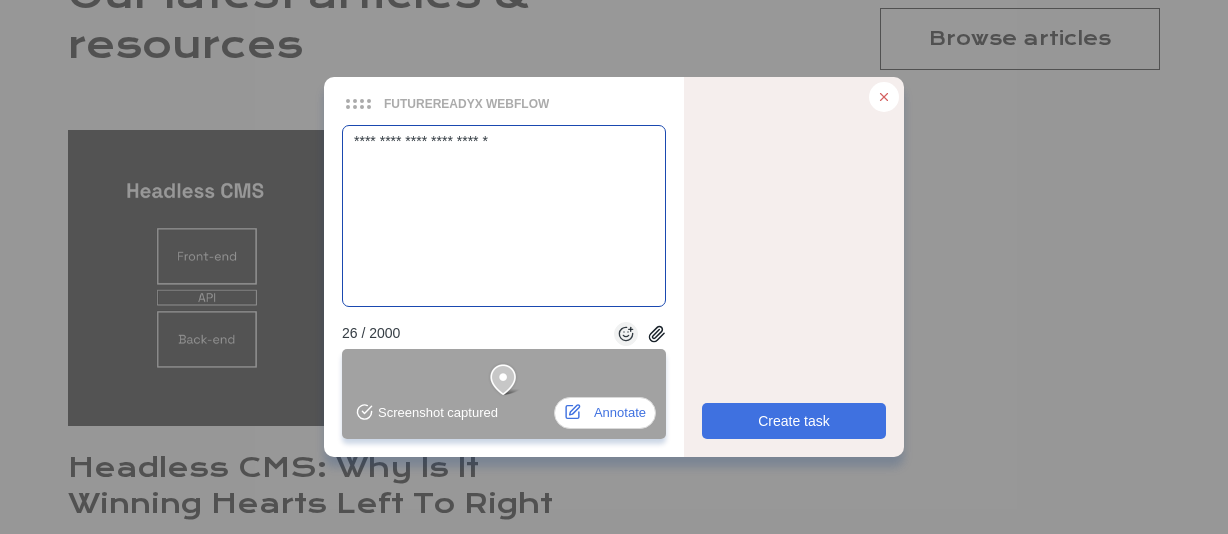 click on "**********" at bounding box center (504, 216) 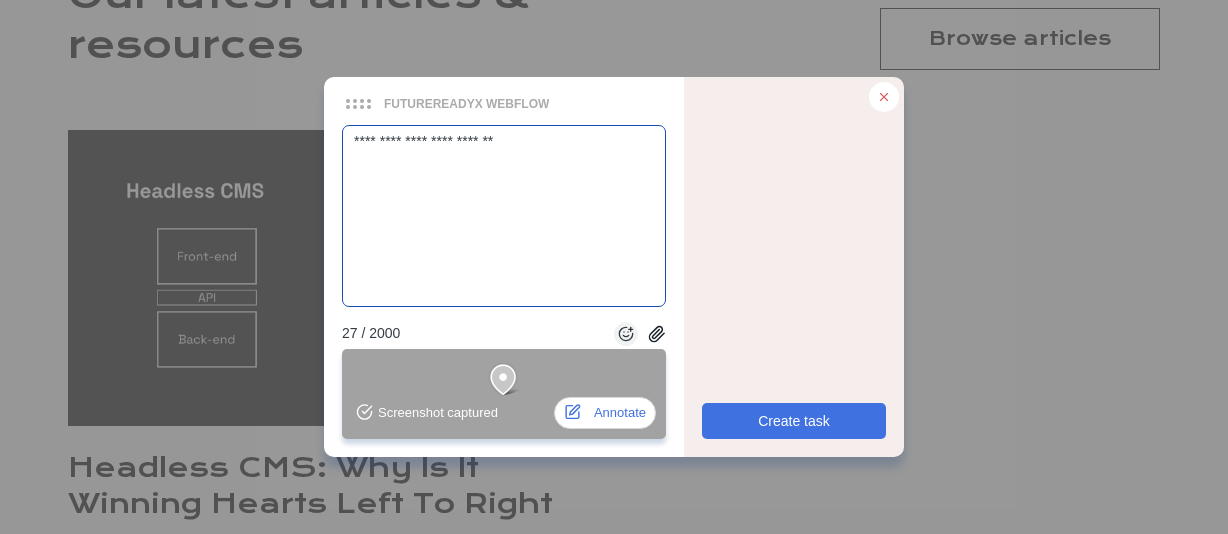 type 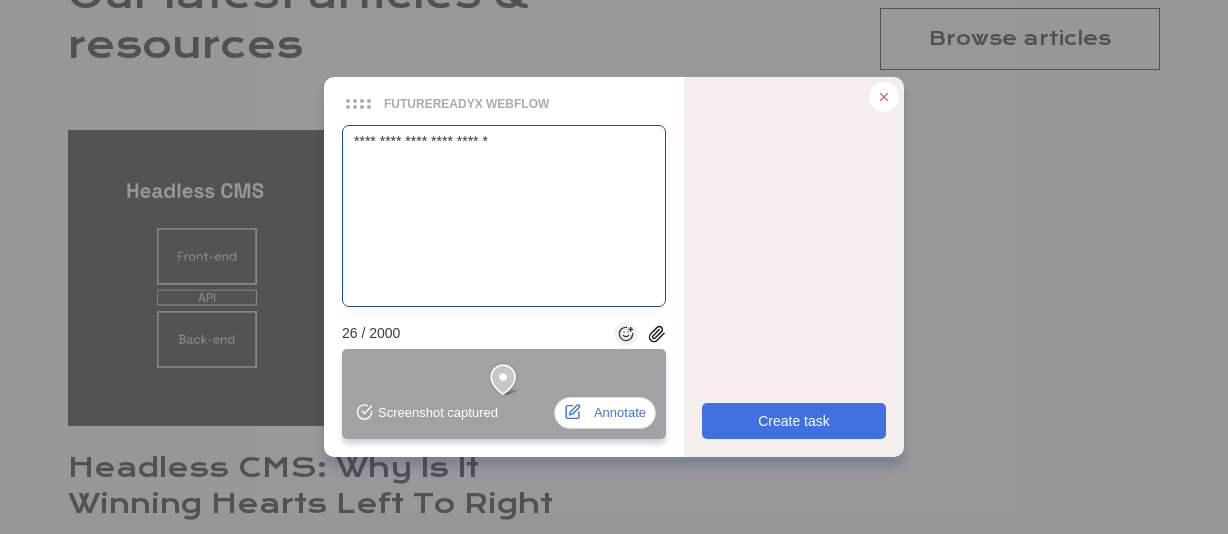 type 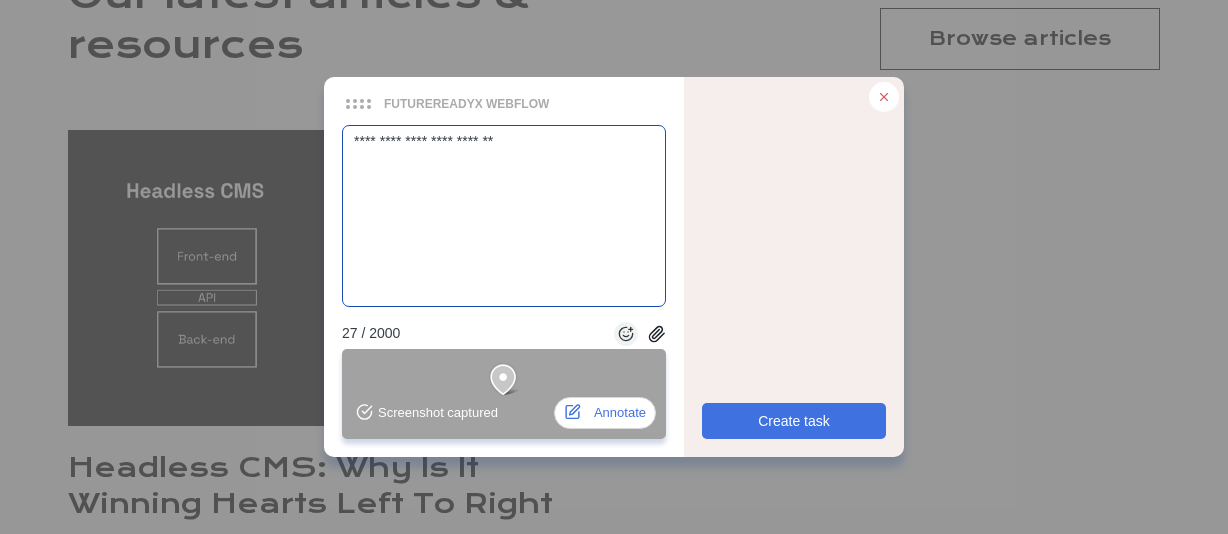 click on "**********" at bounding box center (504, 216) 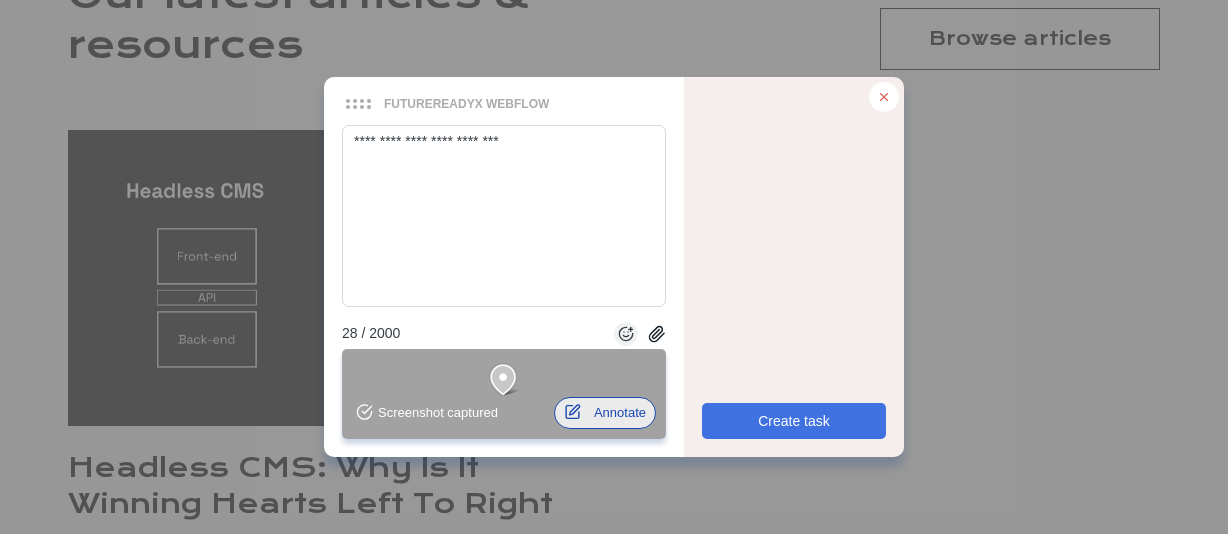 type on "**********" 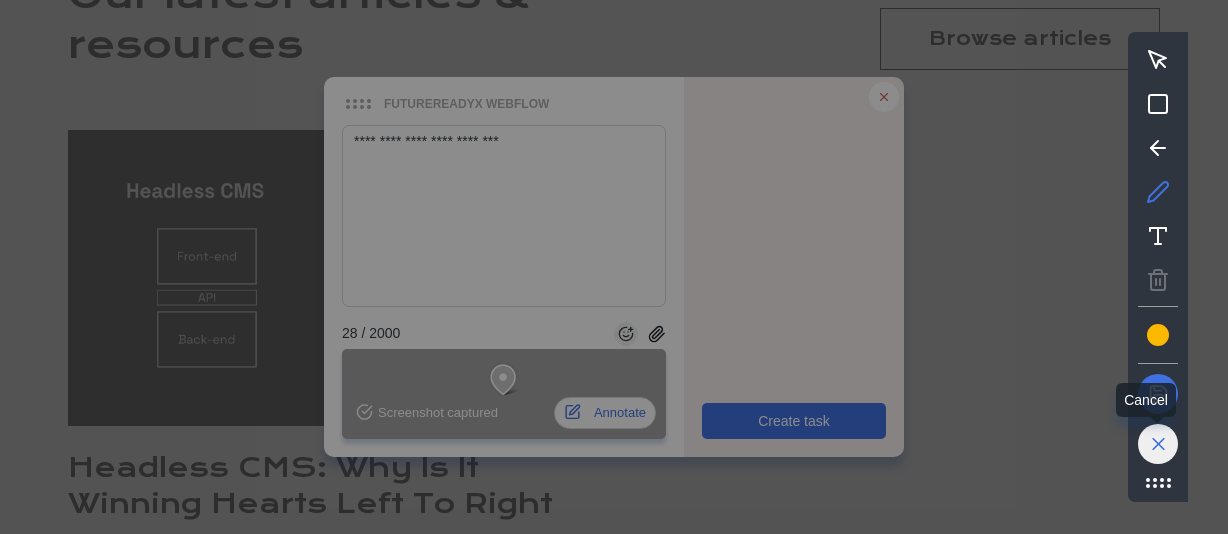 click at bounding box center (1158, 444) 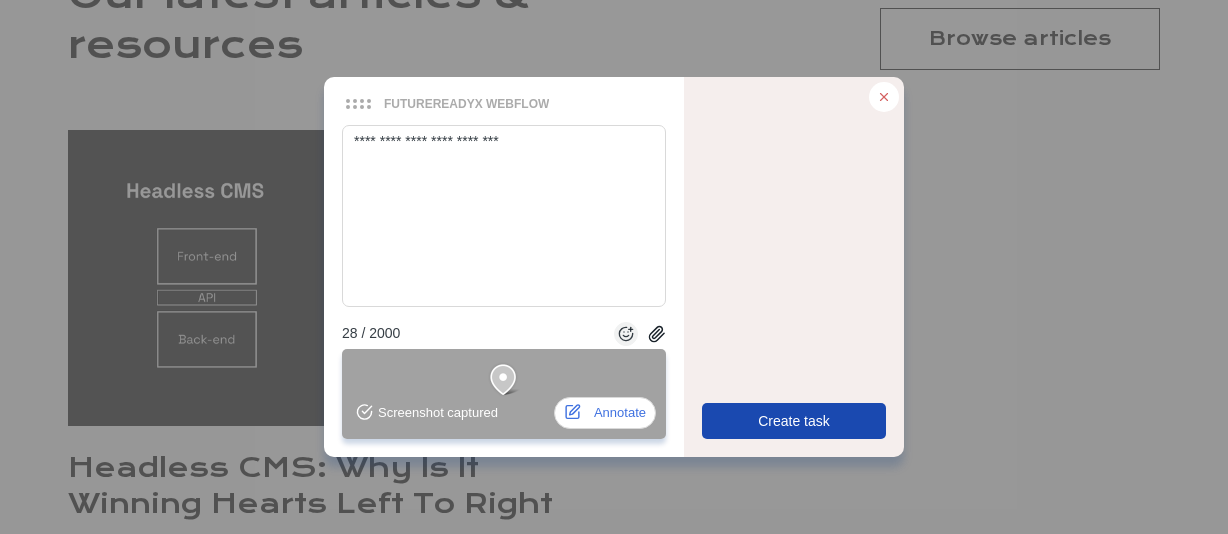 click on "Create task" at bounding box center (794, 421) 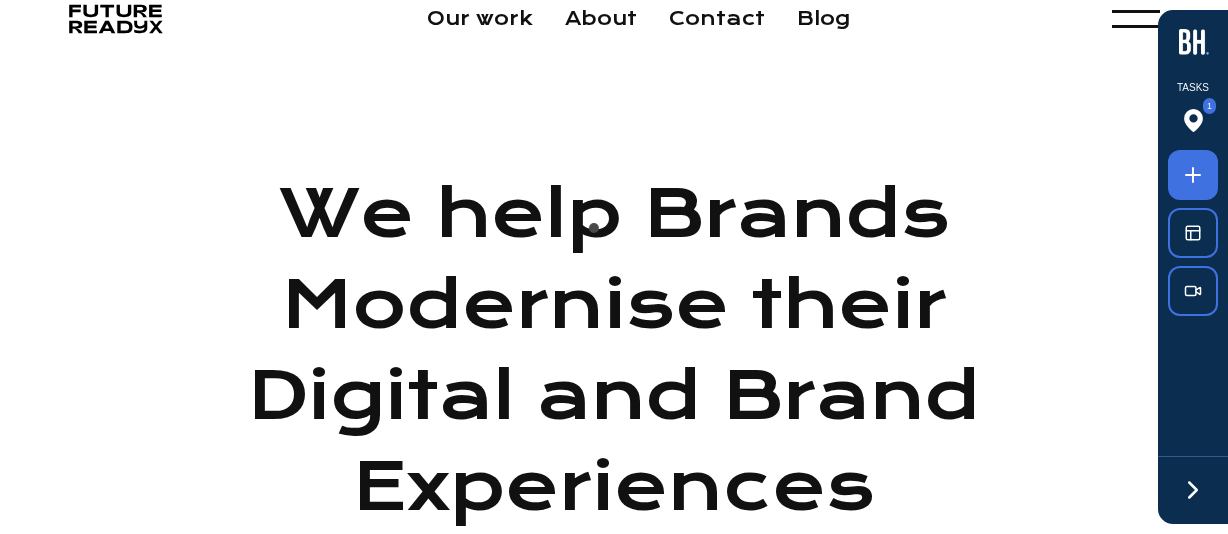 scroll, scrollTop: 0, scrollLeft: 0, axis: both 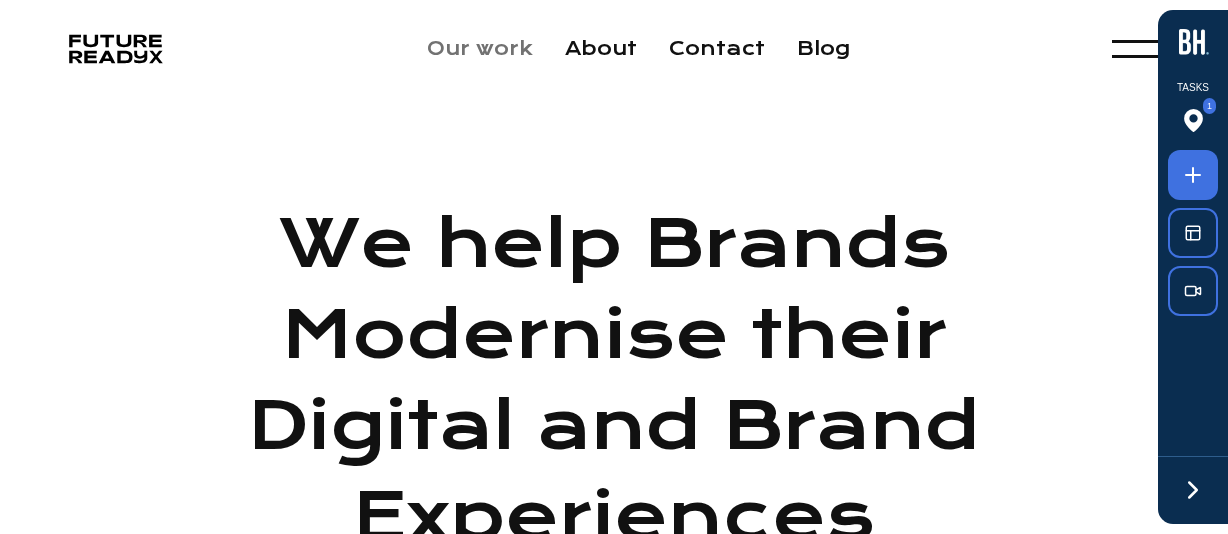 click on "Our work" at bounding box center [480, 48] 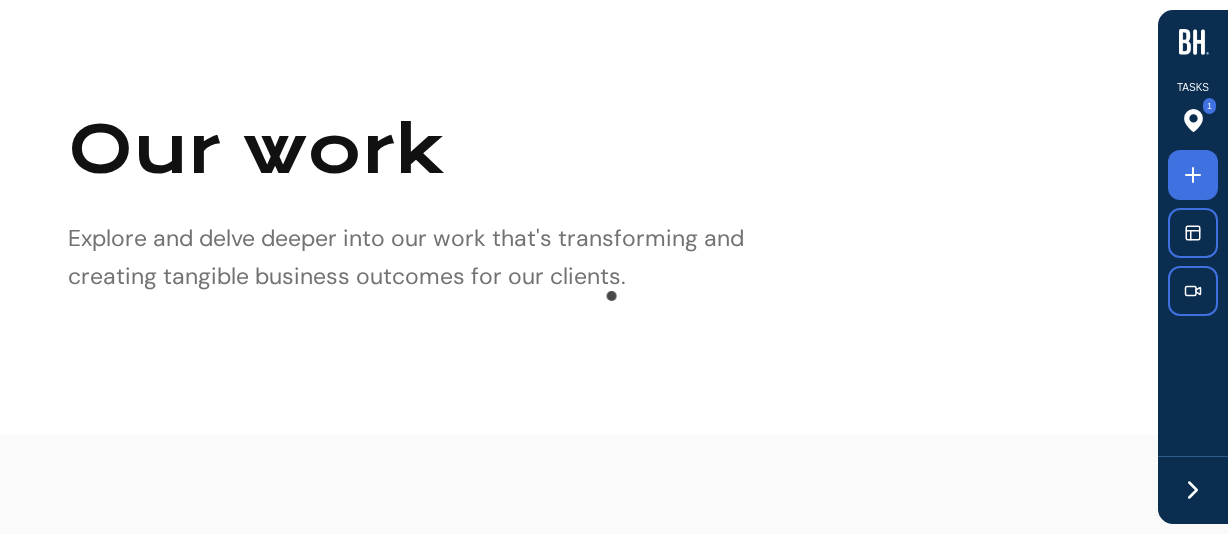 scroll, scrollTop: 0, scrollLeft: 0, axis: both 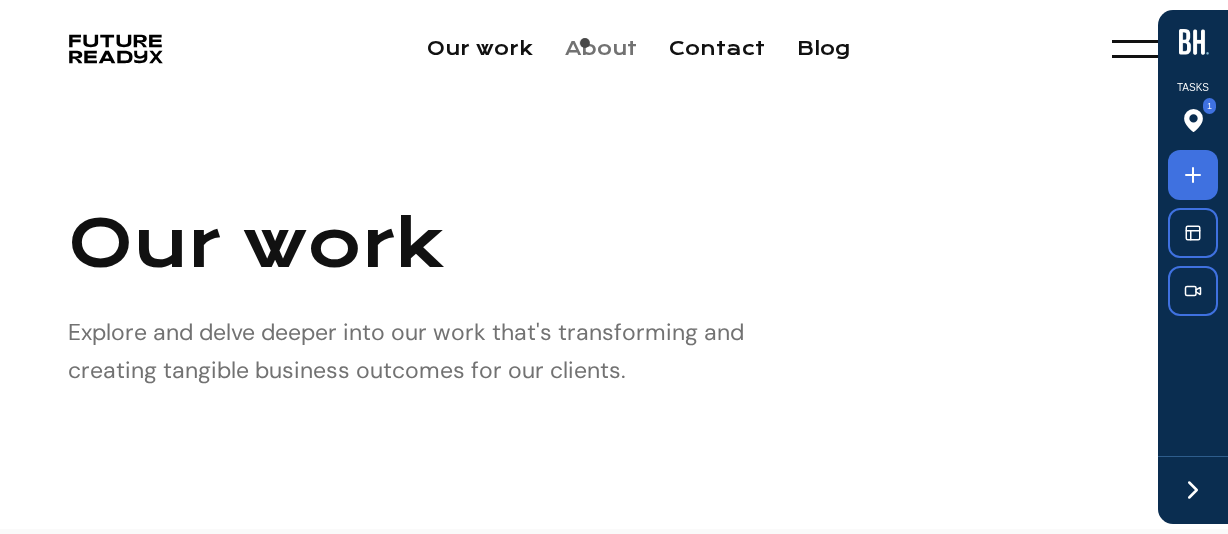 click on "About" at bounding box center (601, 48) 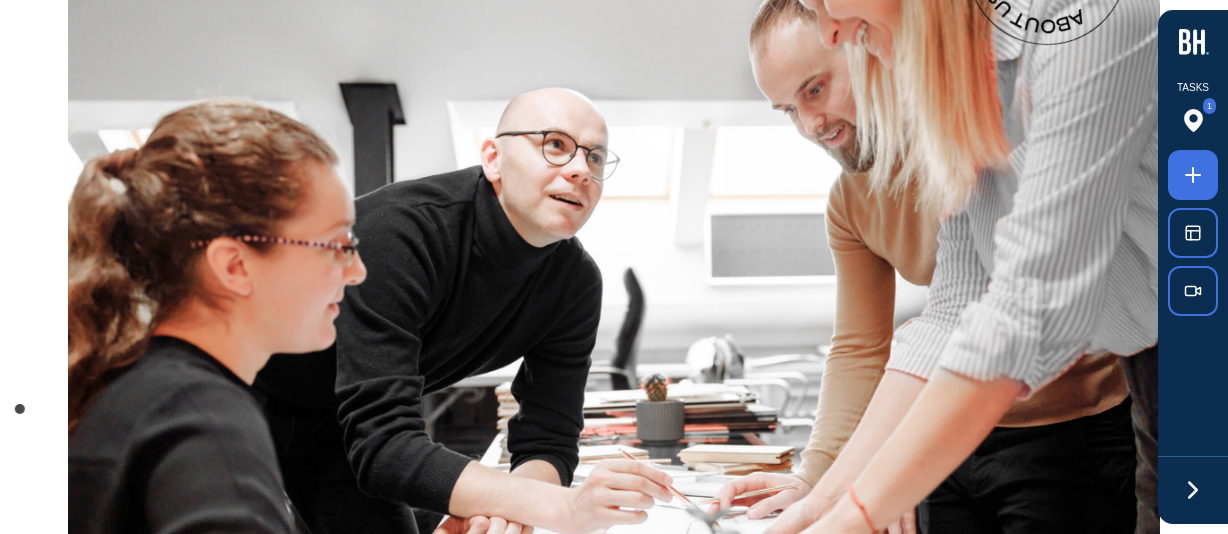 scroll, scrollTop: 0, scrollLeft: 0, axis: both 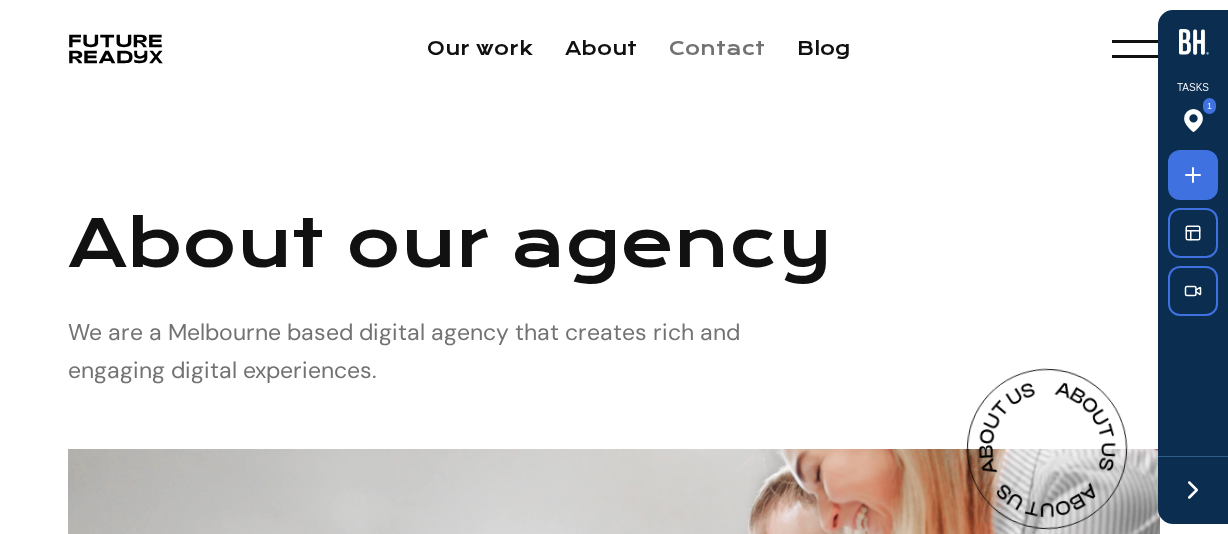 click on "Contact" at bounding box center [717, 48] 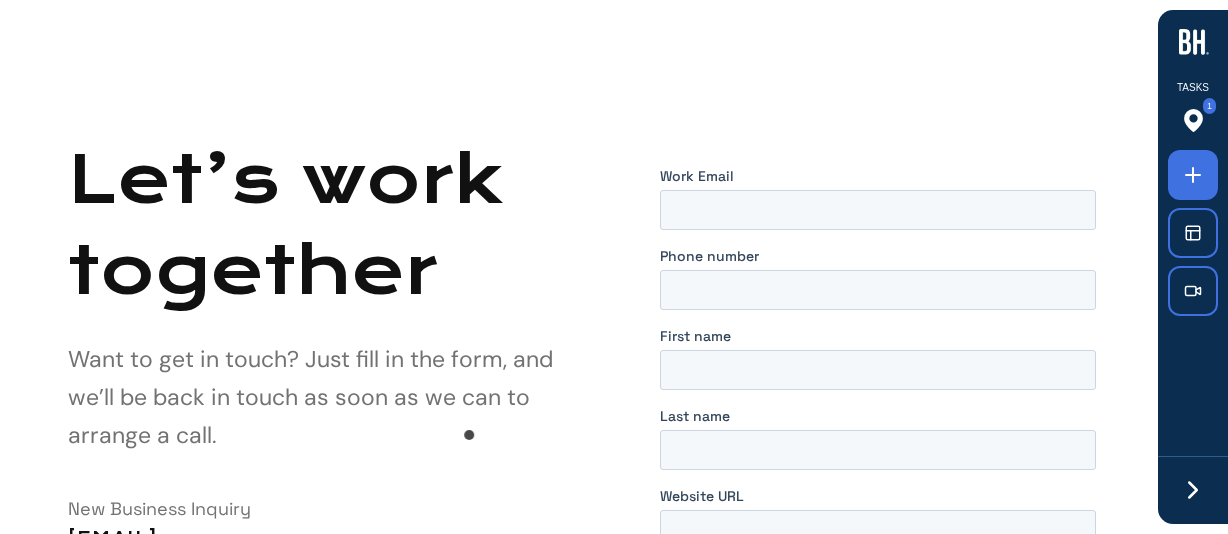 scroll, scrollTop: 0, scrollLeft: 0, axis: both 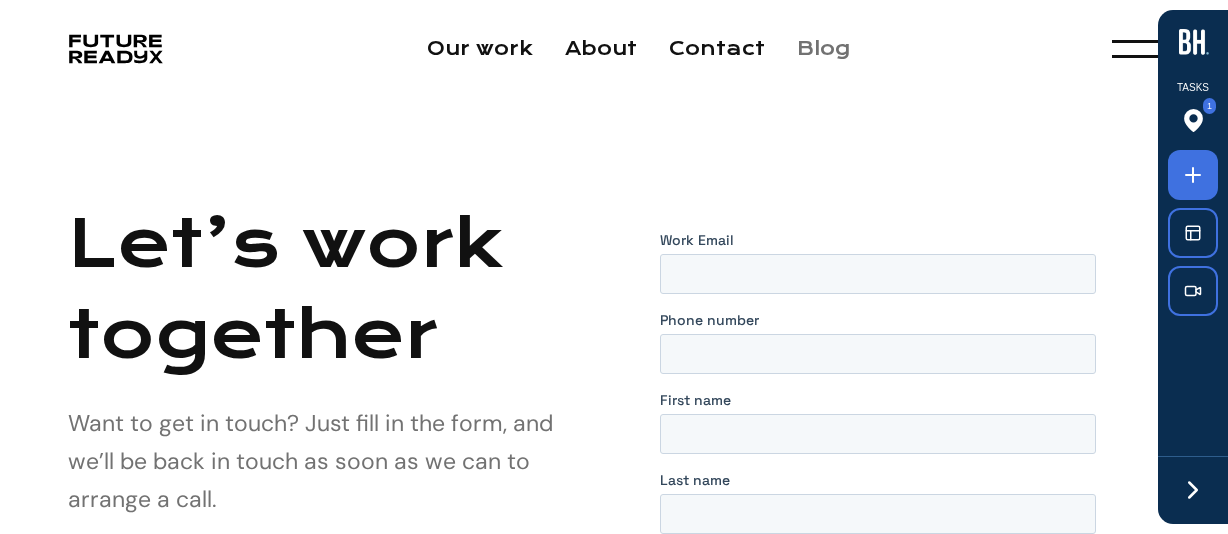 click on "Blog" at bounding box center (823, 48) 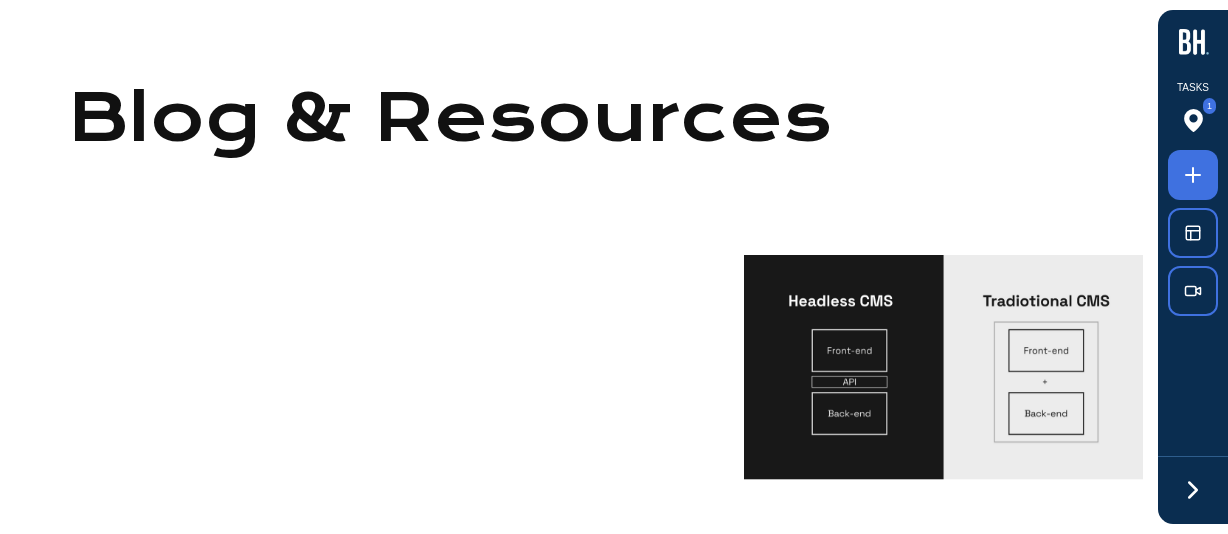 scroll, scrollTop: 191, scrollLeft: 0, axis: vertical 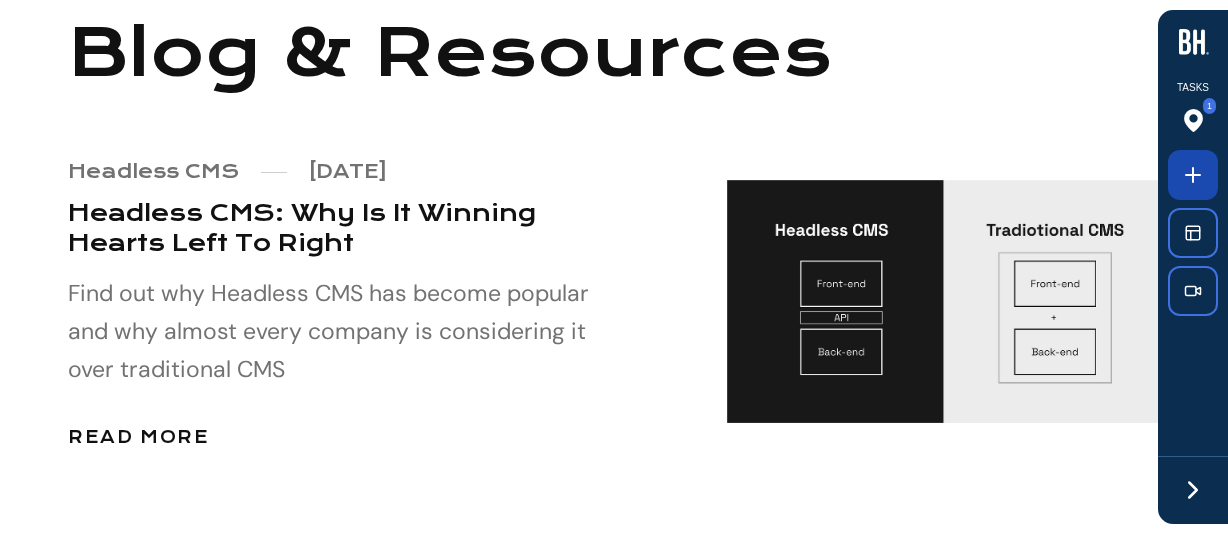click at bounding box center [1193, 175] 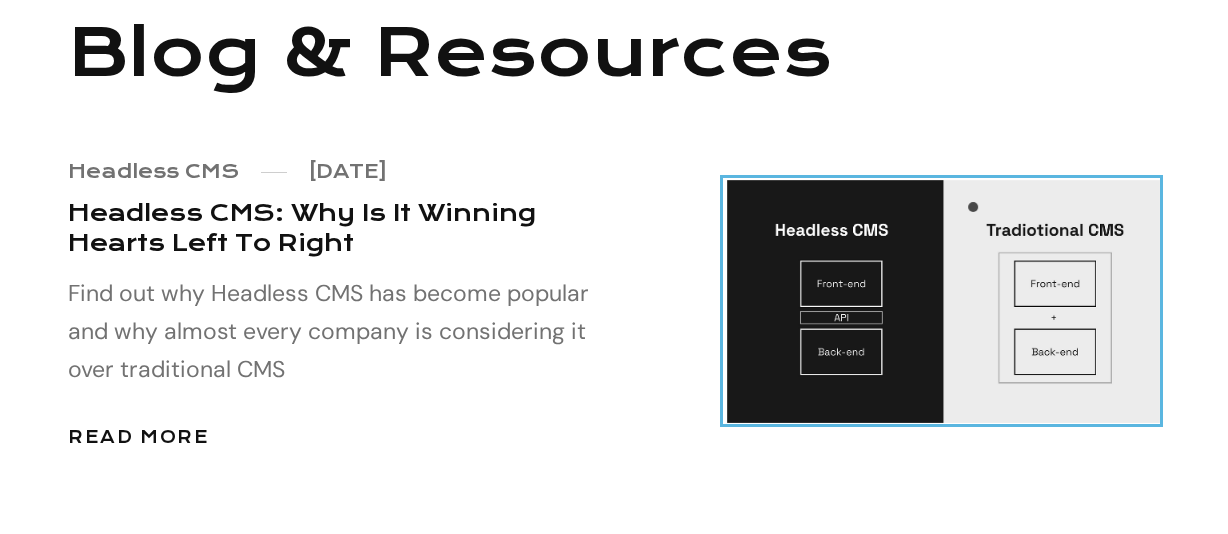 click at bounding box center (614, 267) 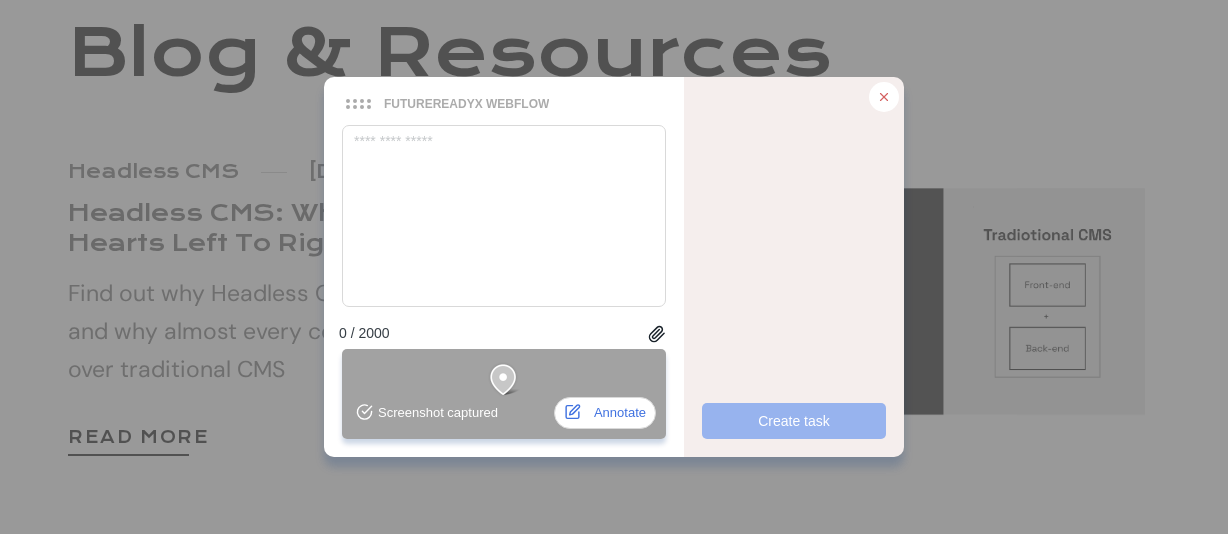 type 